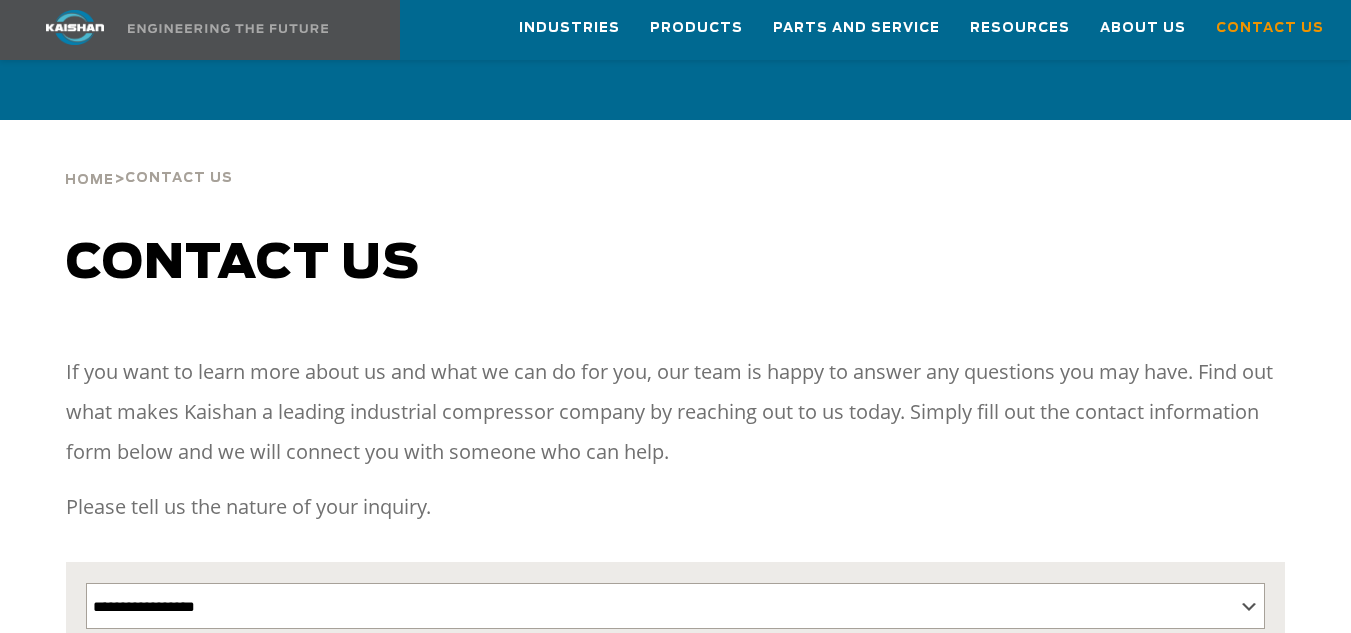 click on "**********" at bounding box center (675, 606) 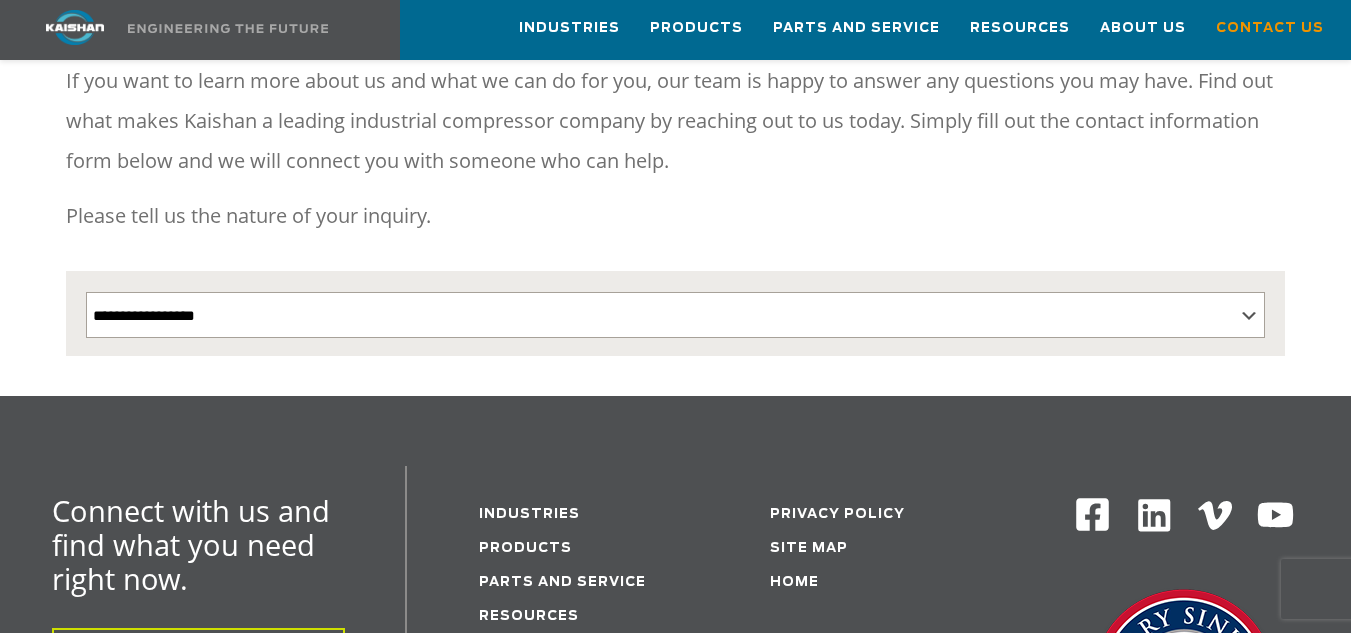select on "**********" 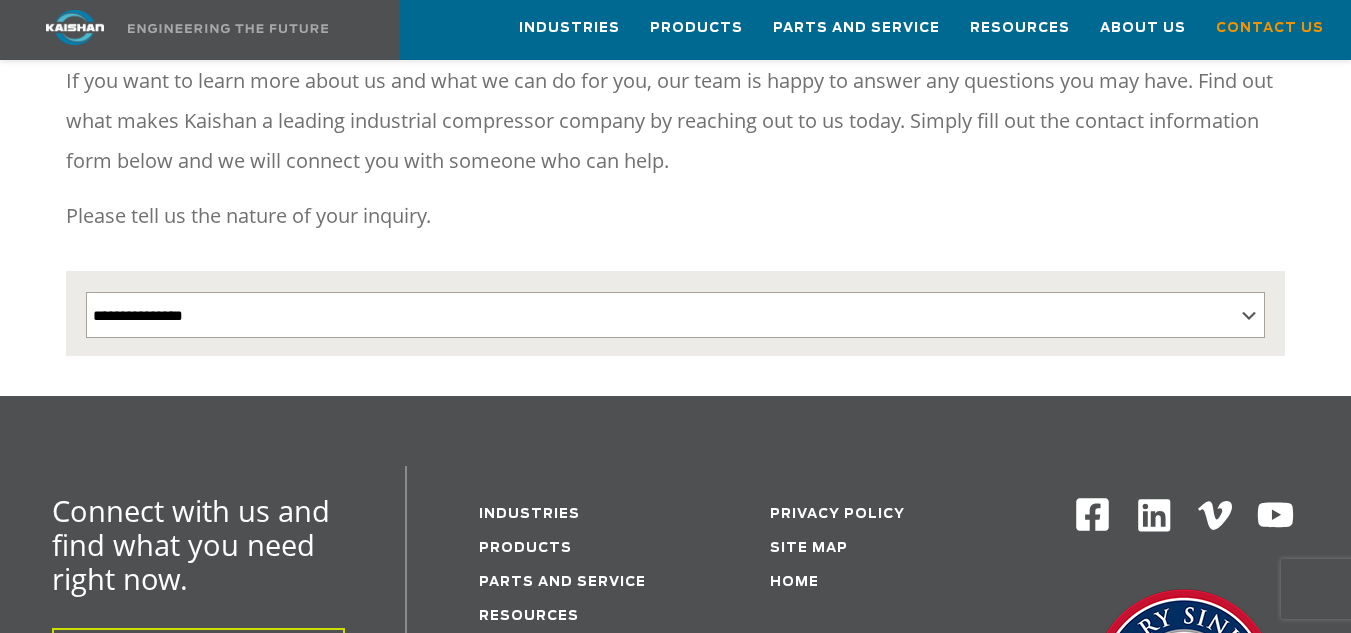 click on "**********" at bounding box center [675, 315] 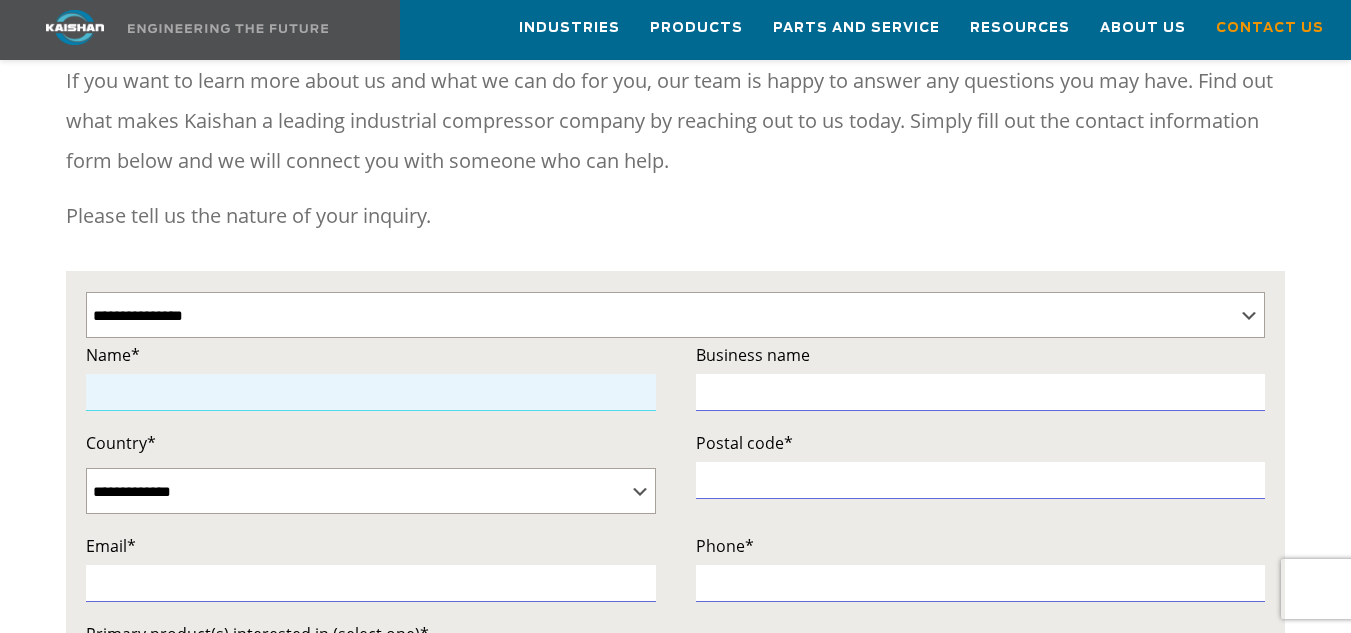 click at bounding box center [370, 392] 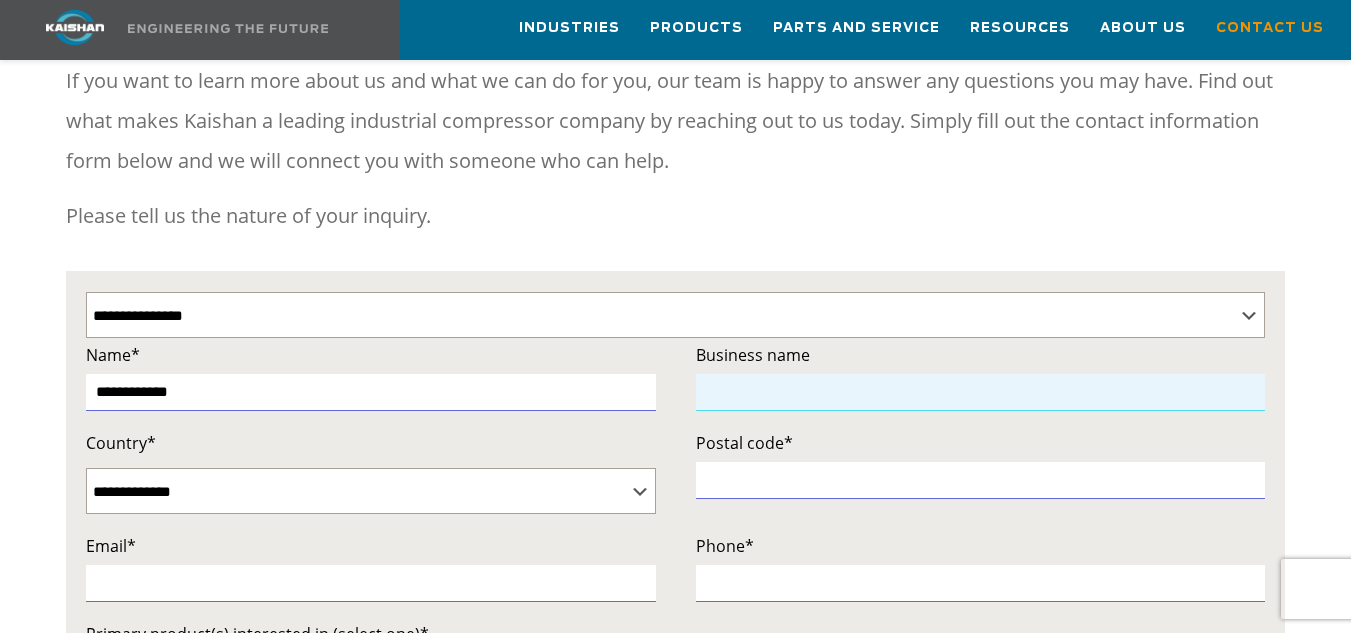 type on "**********" 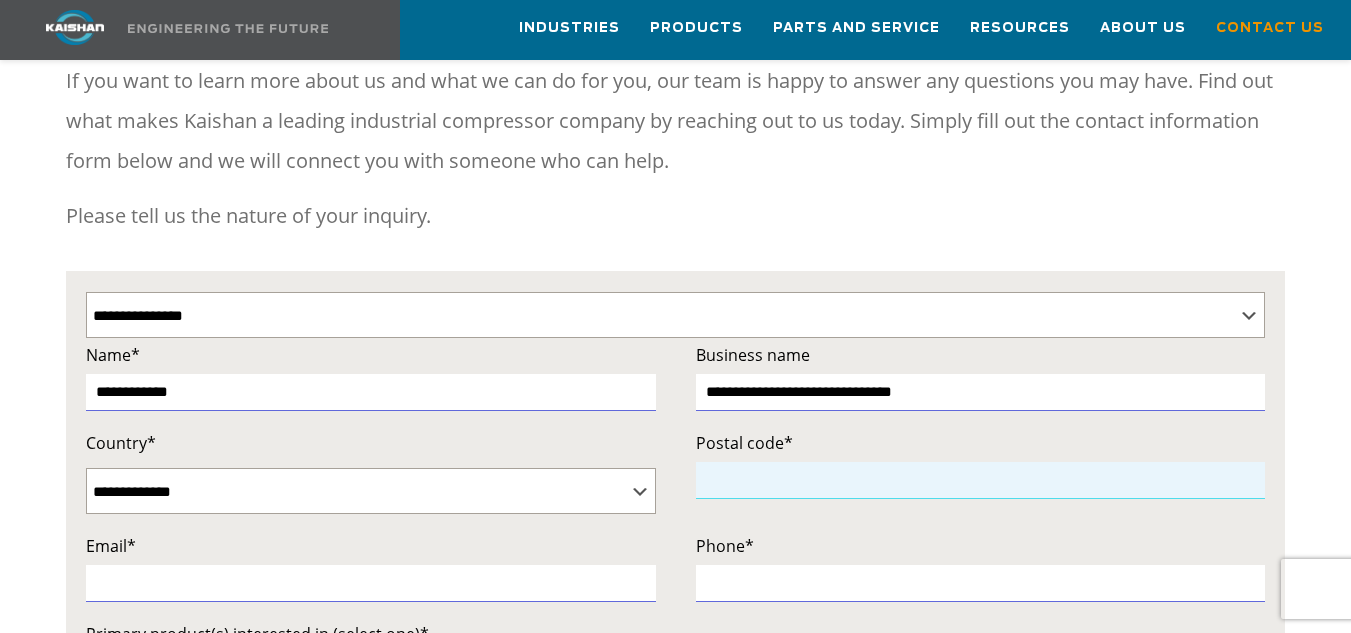 type on "*****" 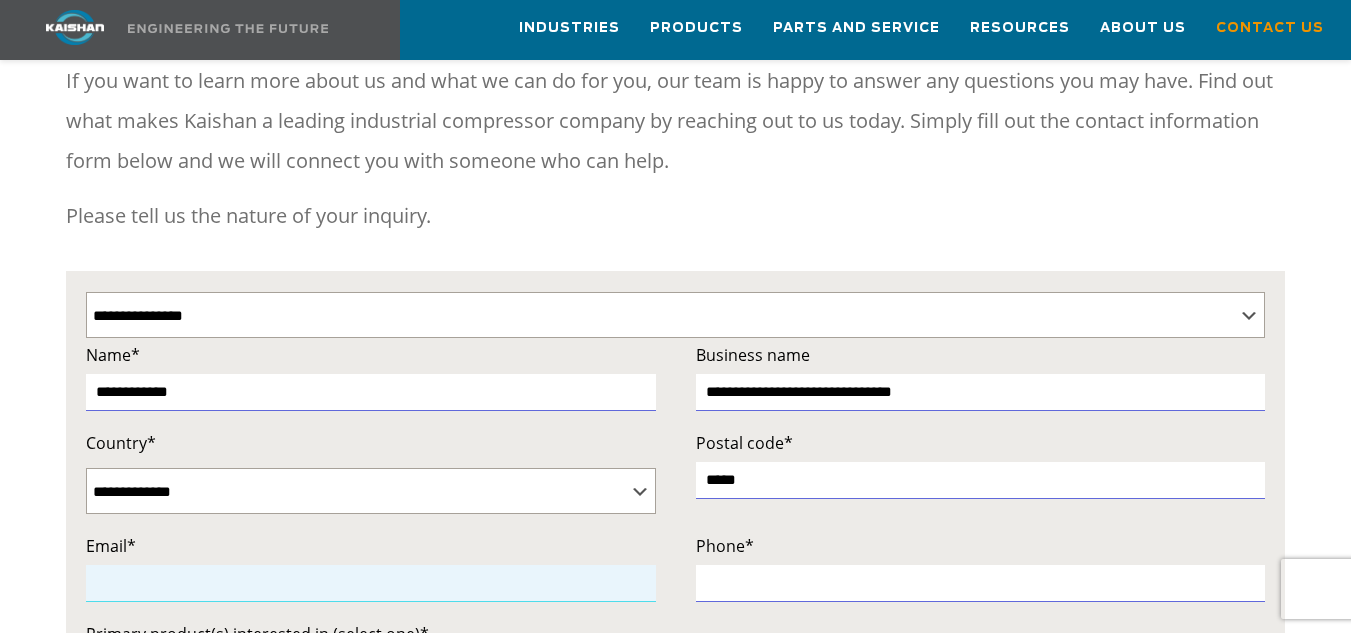 type on "**********" 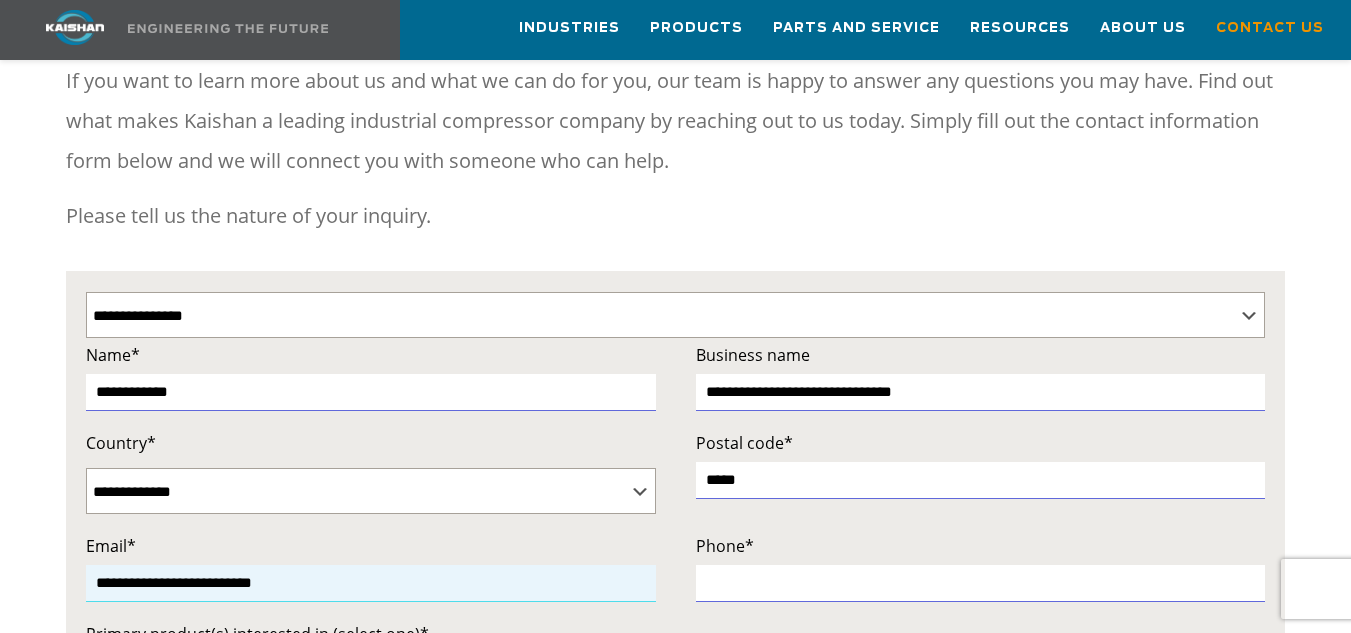 type on "**********" 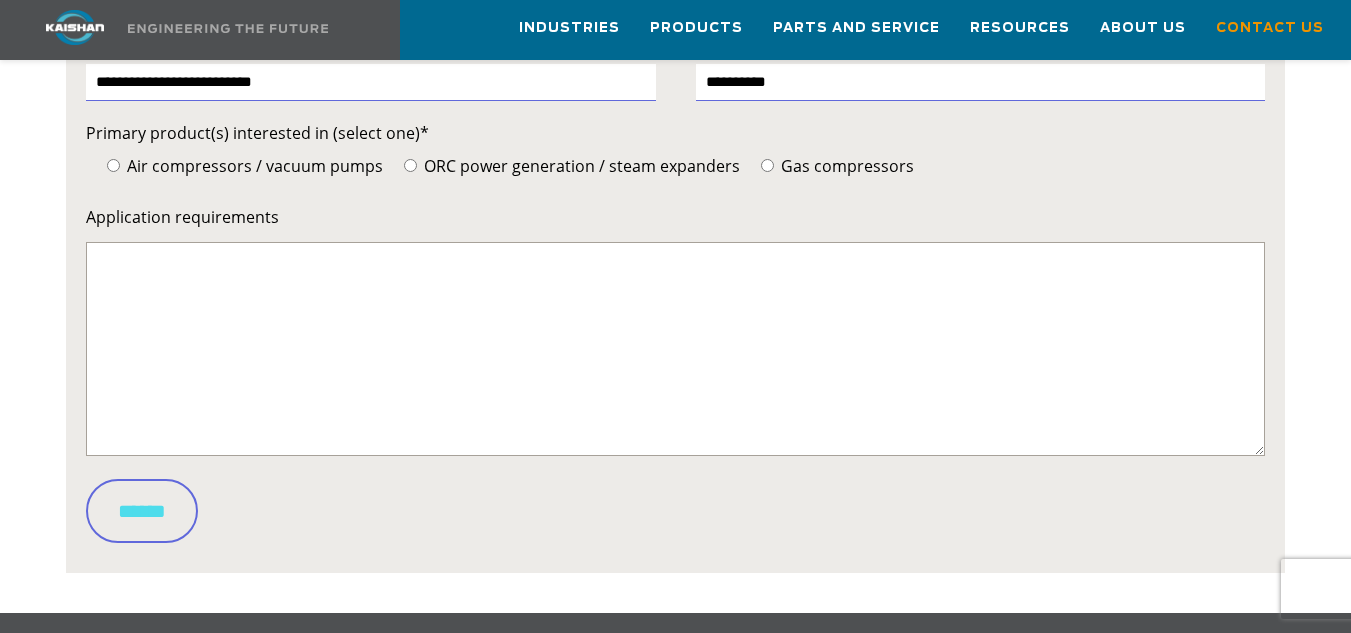 scroll, scrollTop: 789, scrollLeft: 0, axis: vertical 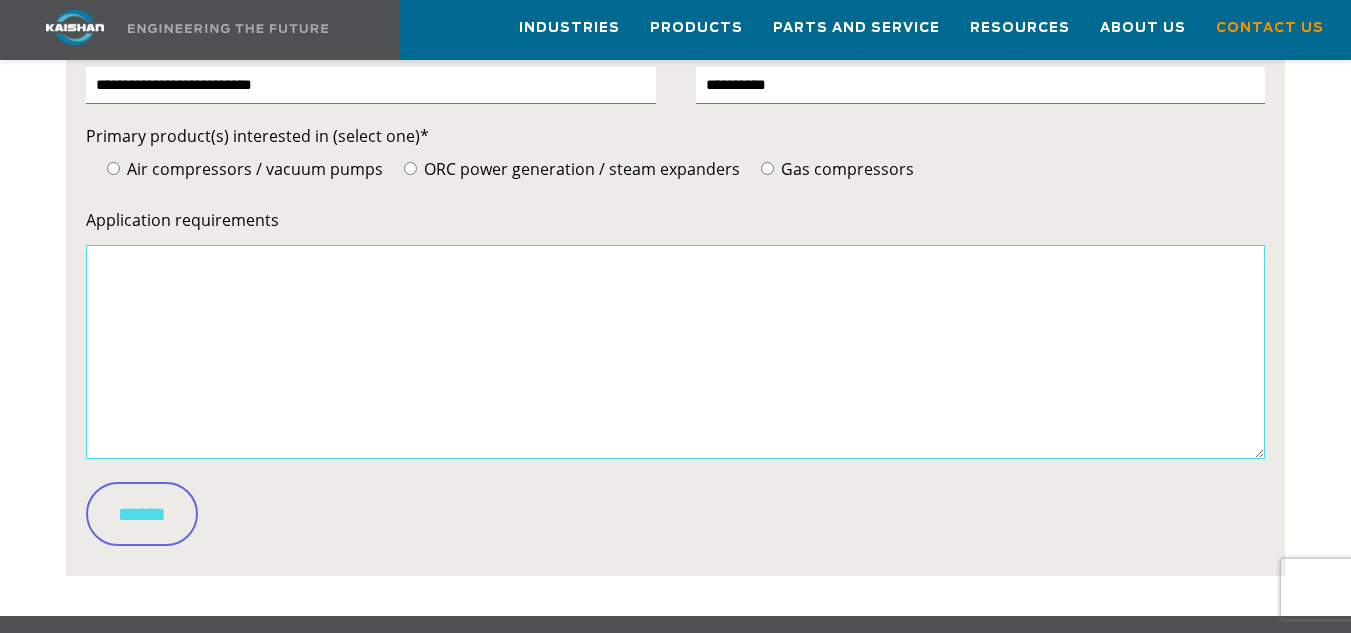 click on "Application requirements" at bounding box center (675, 352) 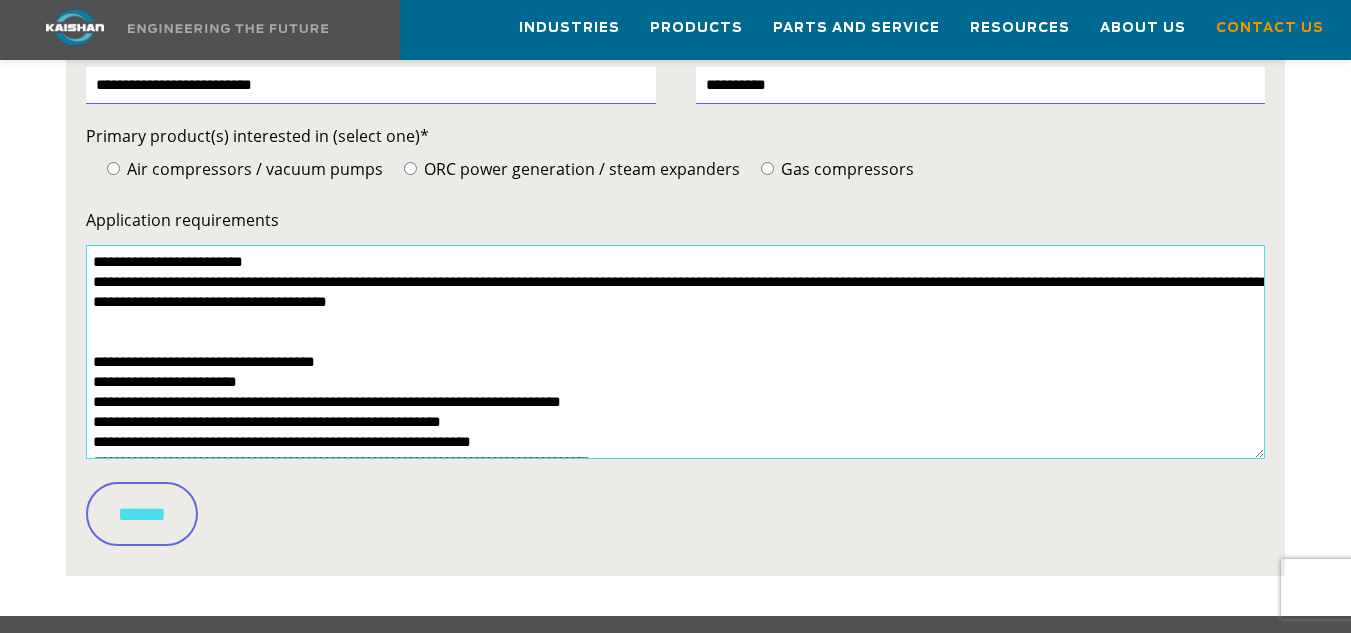 scroll, scrollTop: 614, scrollLeft: 0, axis: vertical 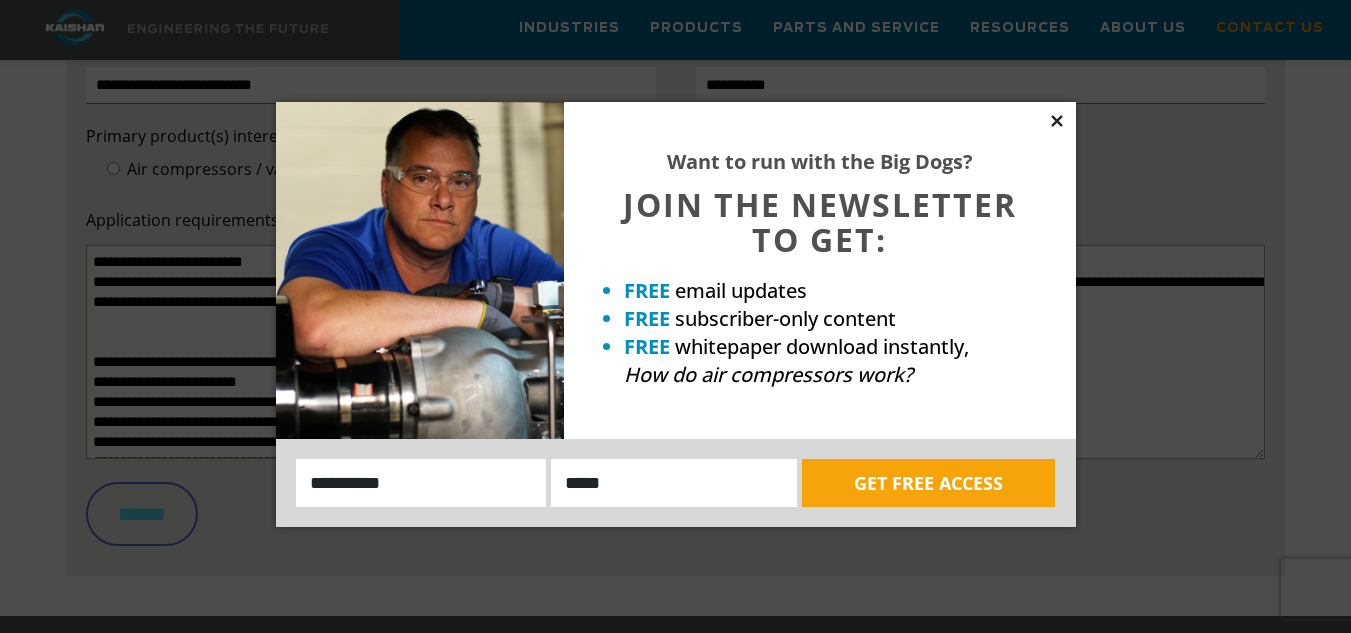 click 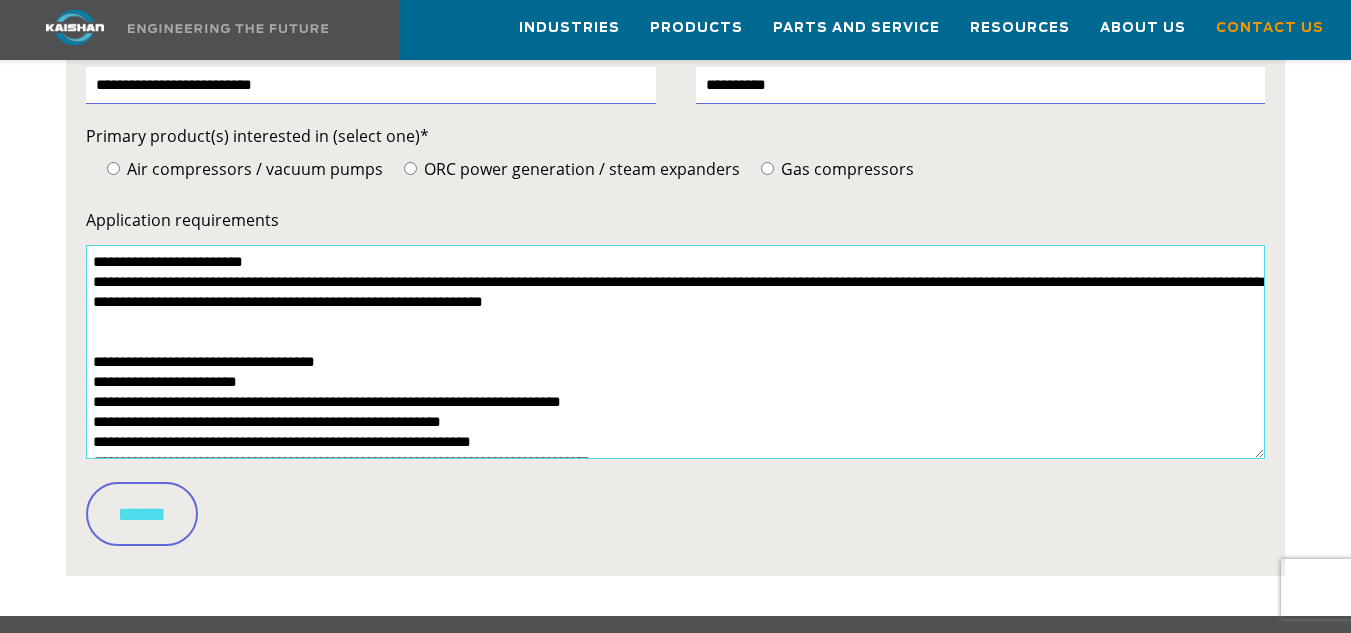 type on "**********" 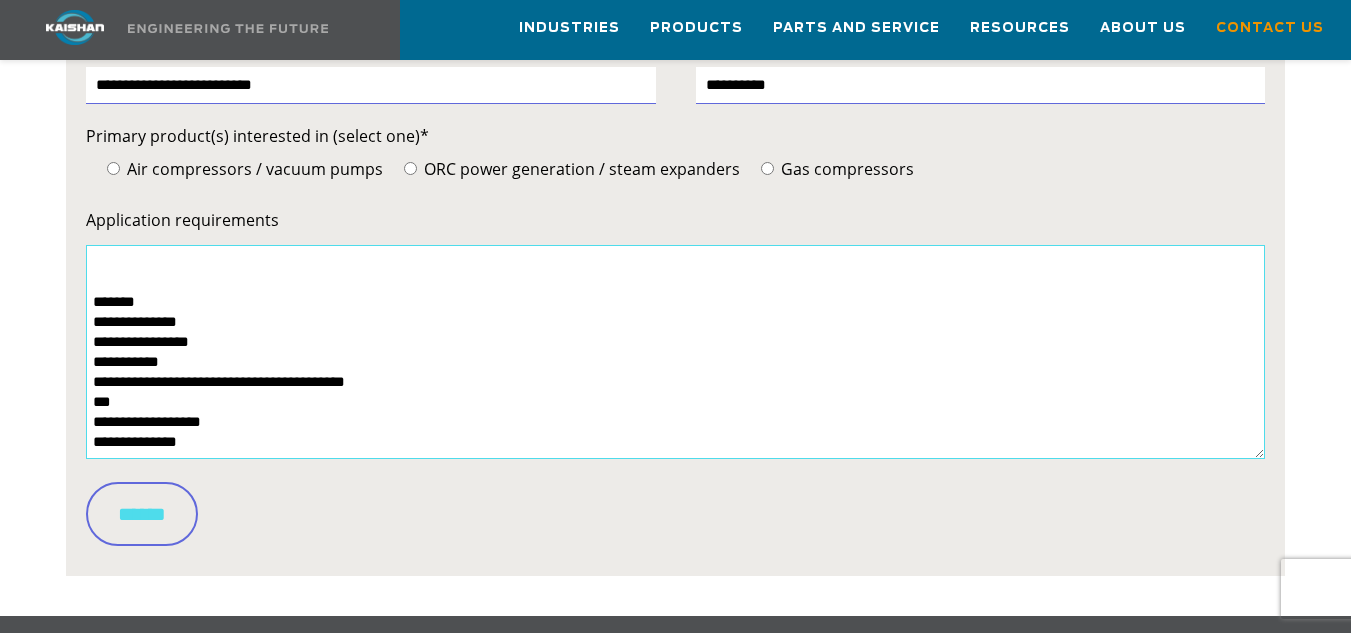 scroll, scrollTop: 620, scrollLeft: 0, axis: vertical 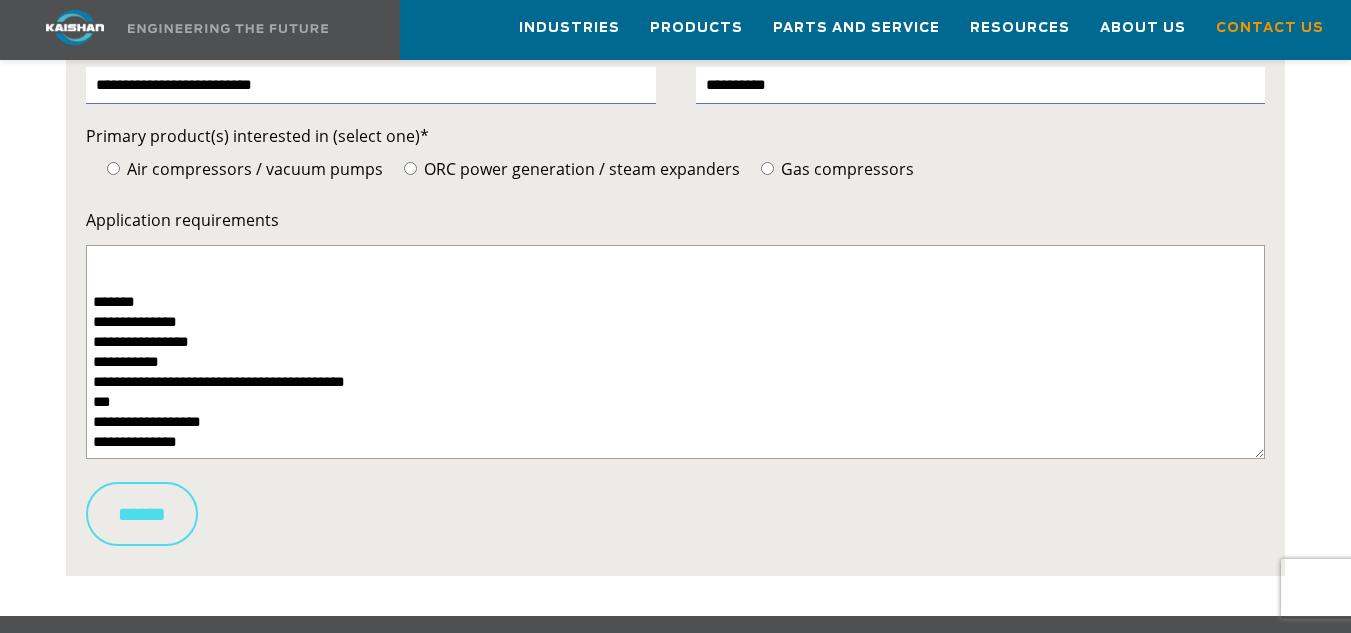 click on "******" at bounding box center [142, 514] 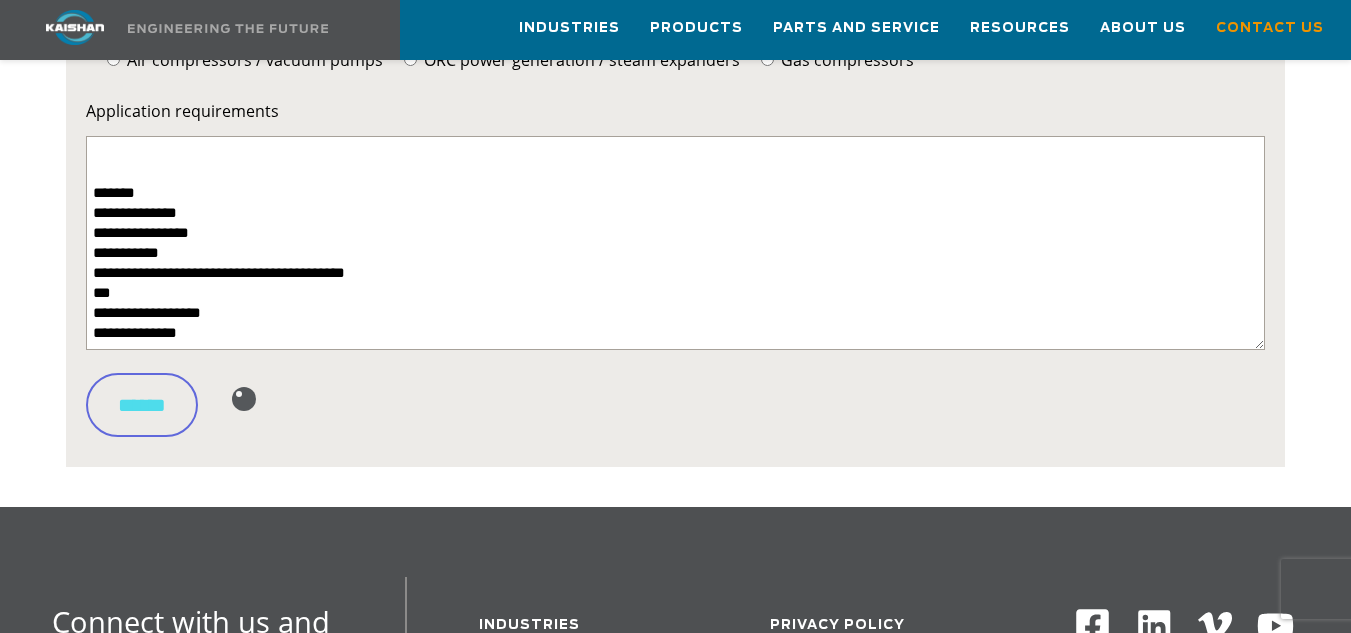scroll, scrollTop: 864, scrollLeft: 0, axis: vertical 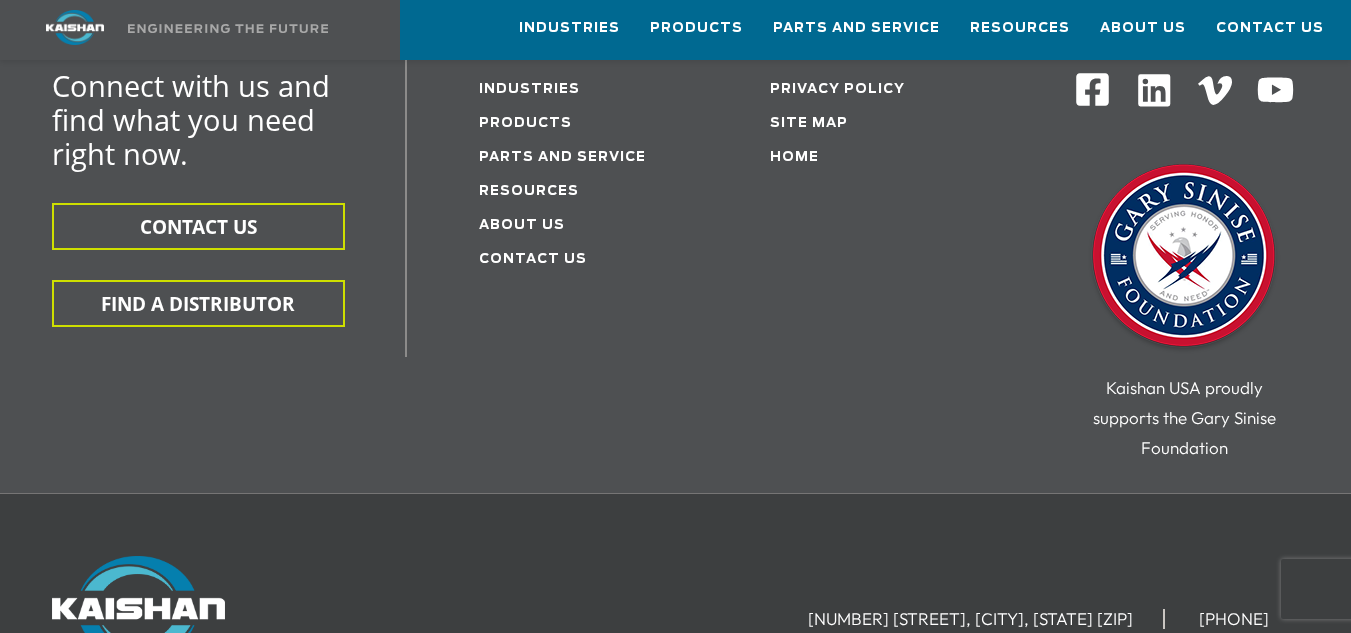 drag, startPoint x: 1365, startPoint y: 137, endPoint x: 1361, endPoint y: 500, distance: 363.02203 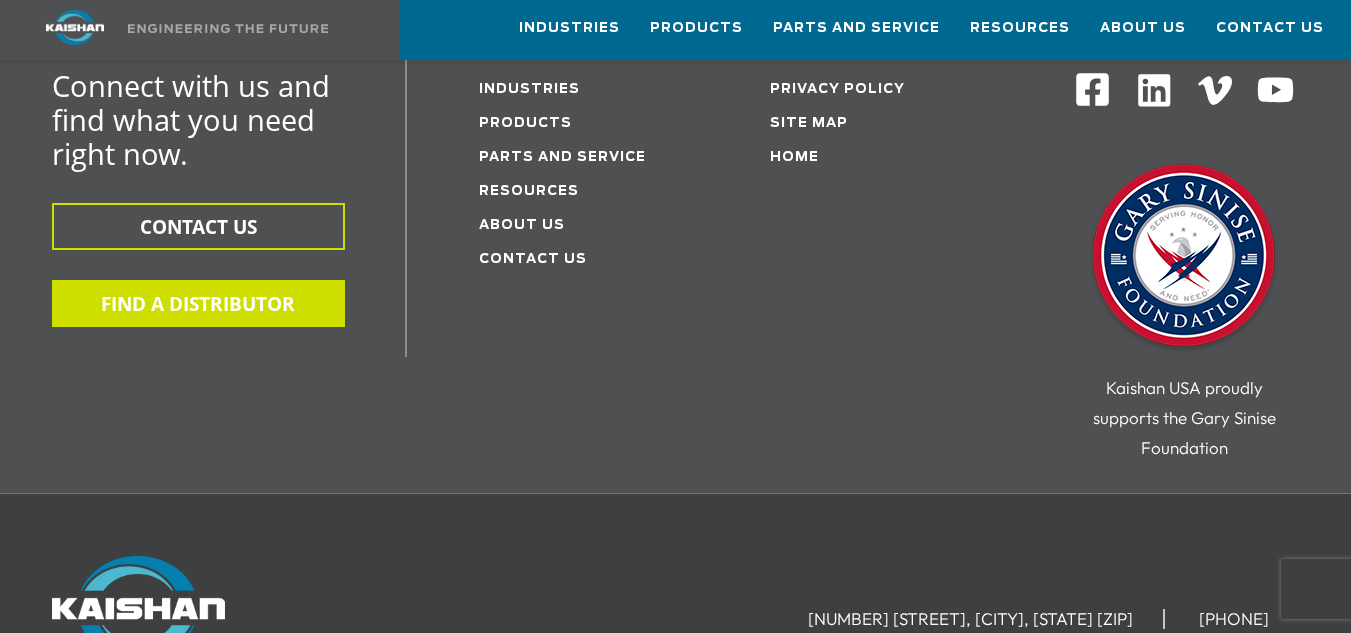 click on "FIND A DISTRIBUTOR" at bounding box center (198, 303) 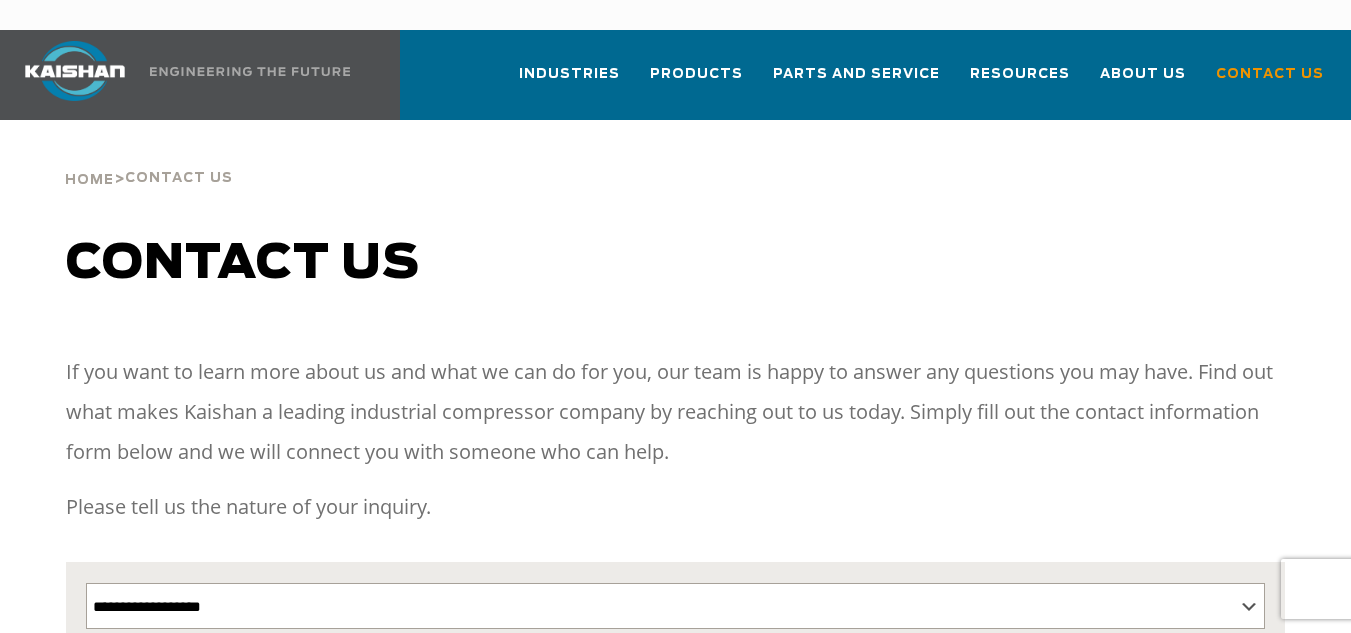 select on "**********" 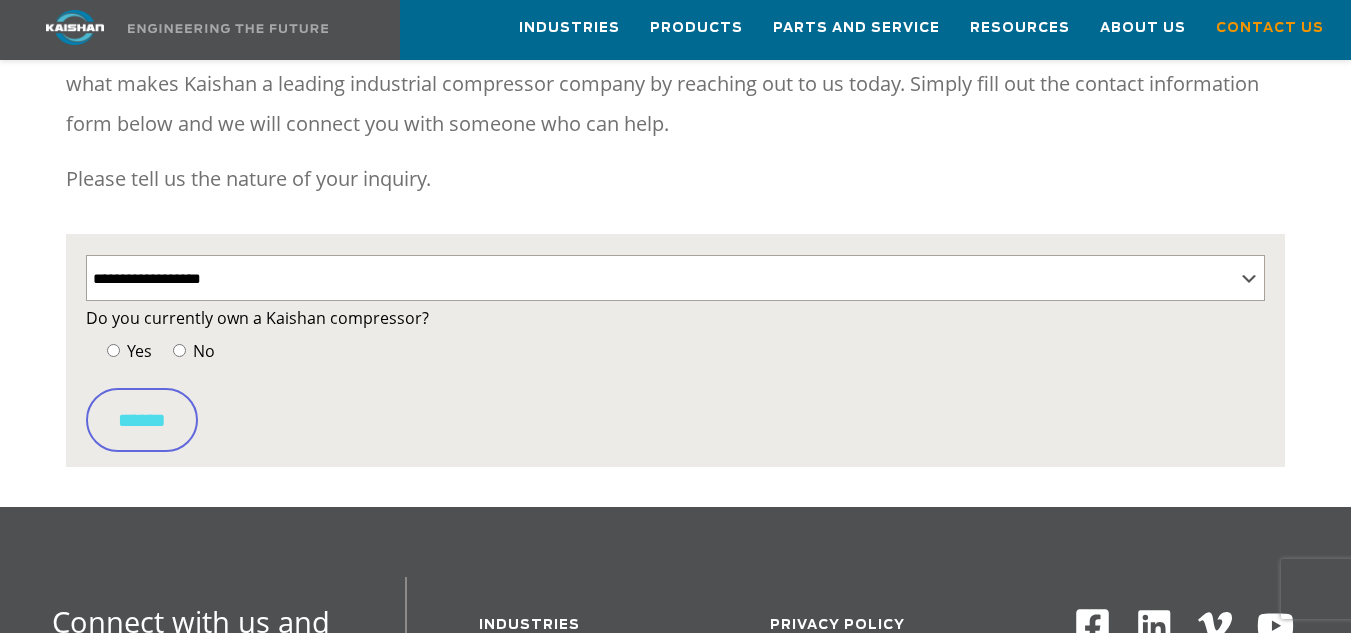 scroll, scrollTop: 356, scrollLeft: 0, axis: vertical 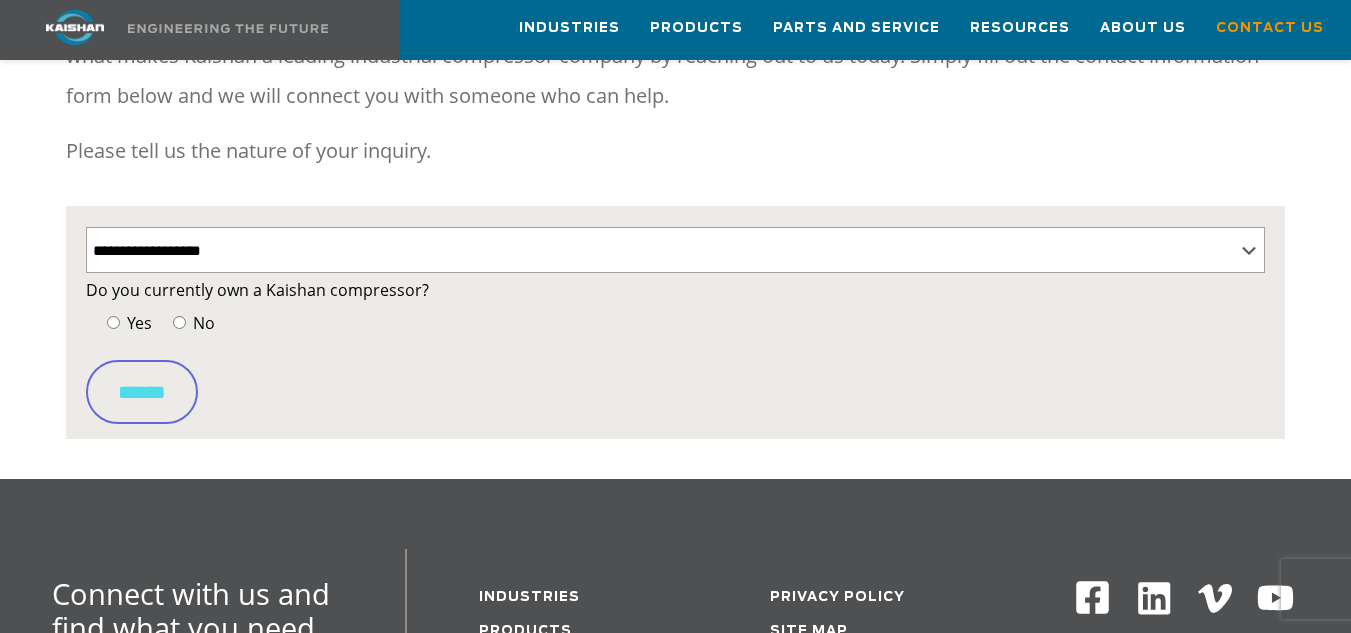 drag, startPoint x: 1365, startPoint y: 100, endPoint x: 1365, endPoint y: 227, distance: 127 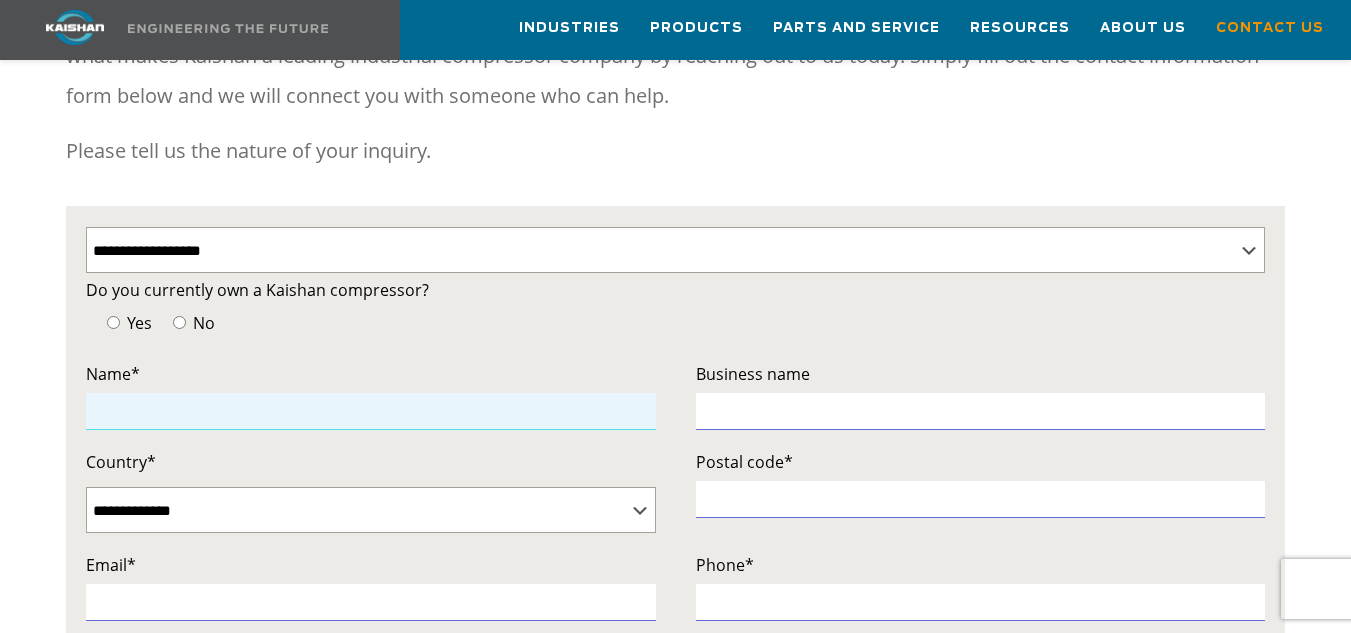 click at bounding box center (370, 411) 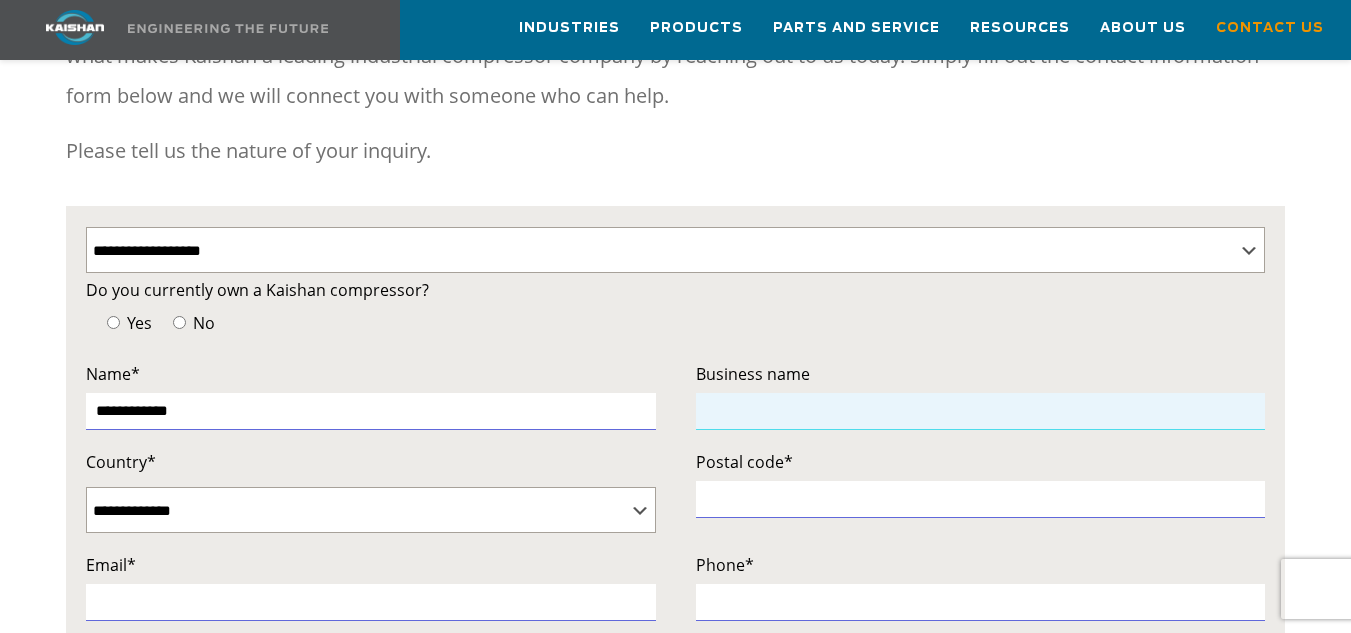 type on "**********" 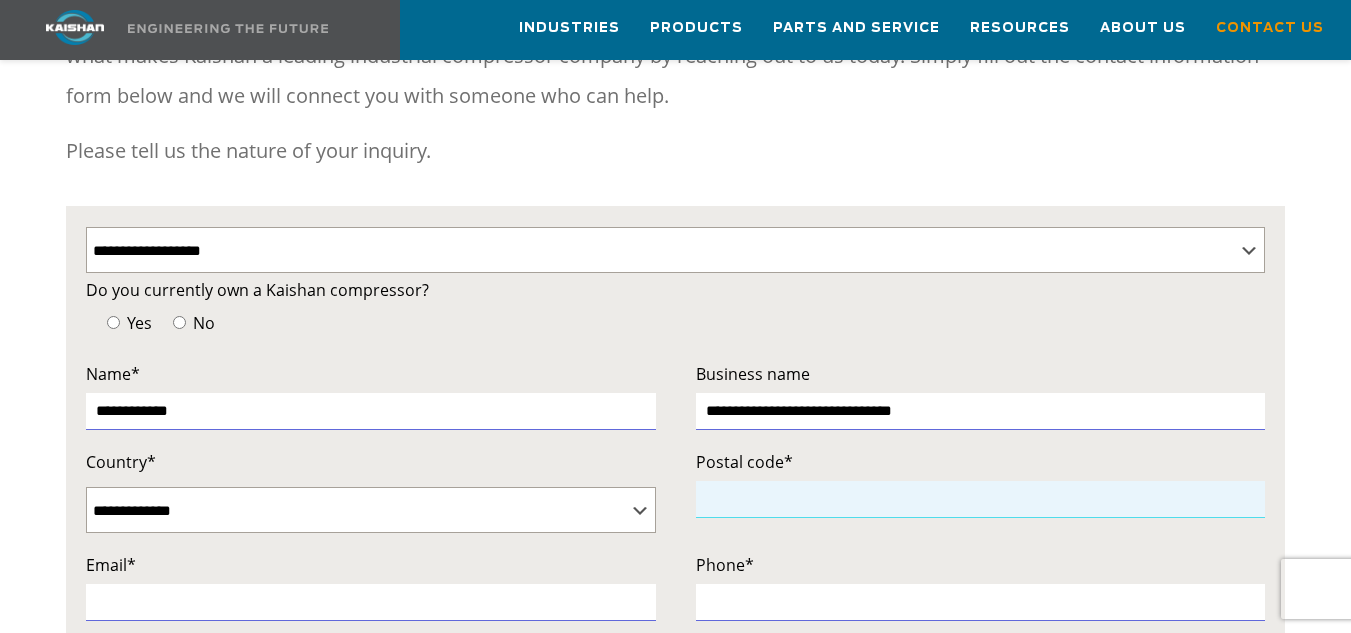 type on "*****" 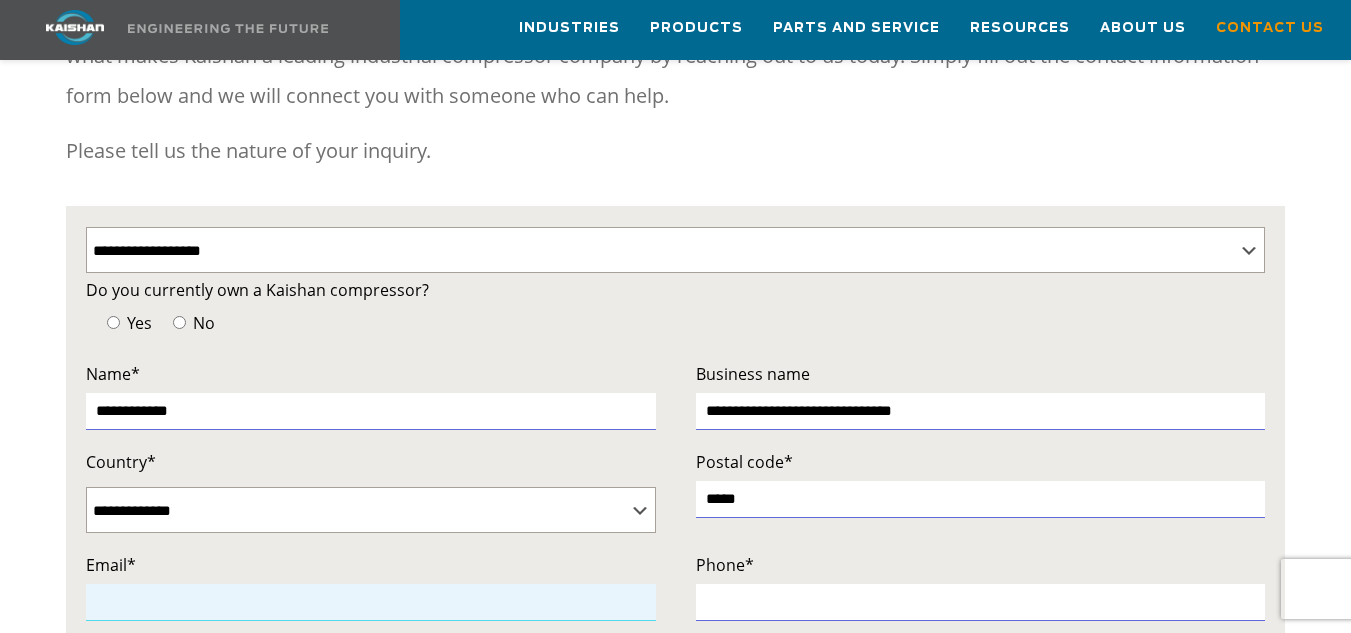 type on "**********" 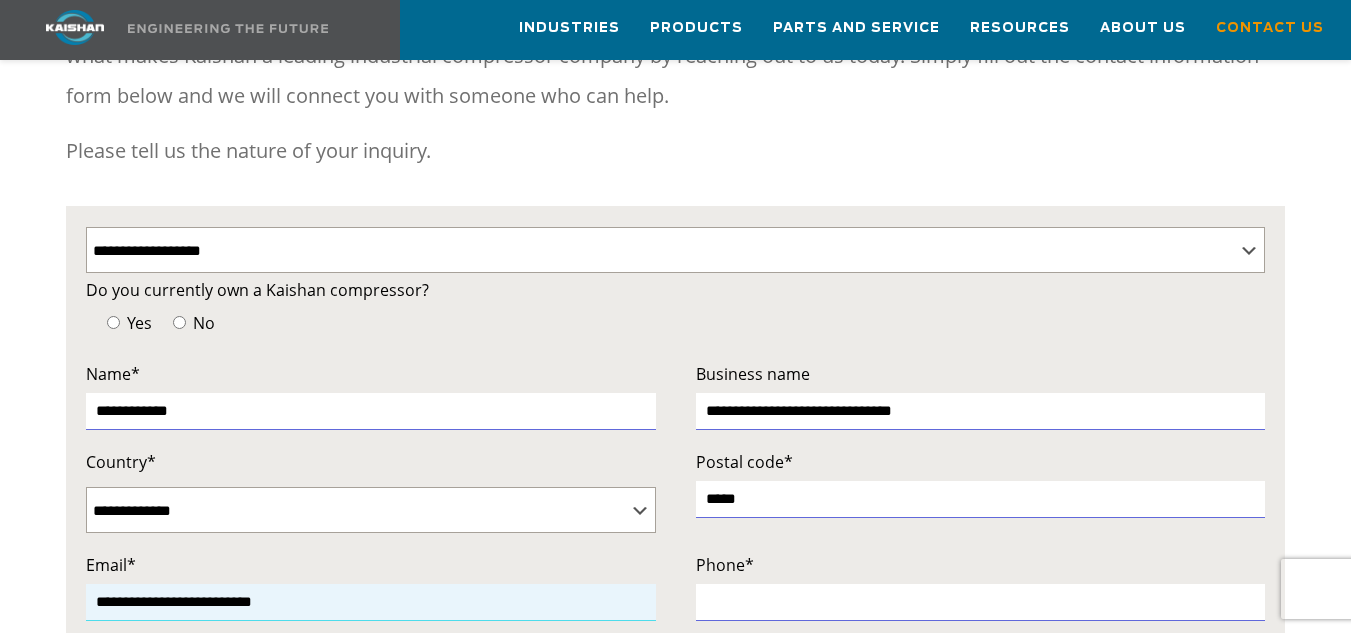 type on "**********" 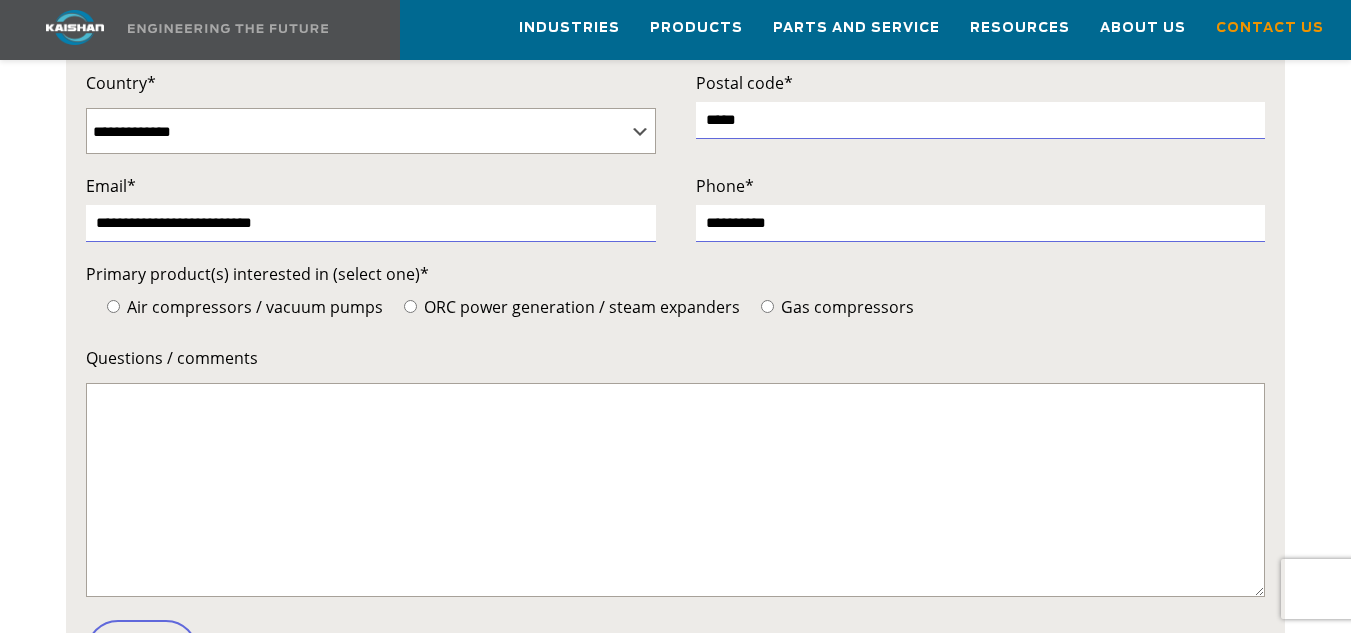 scroll, scrollTop: 739, scrollLeft: 0, axis: vertical 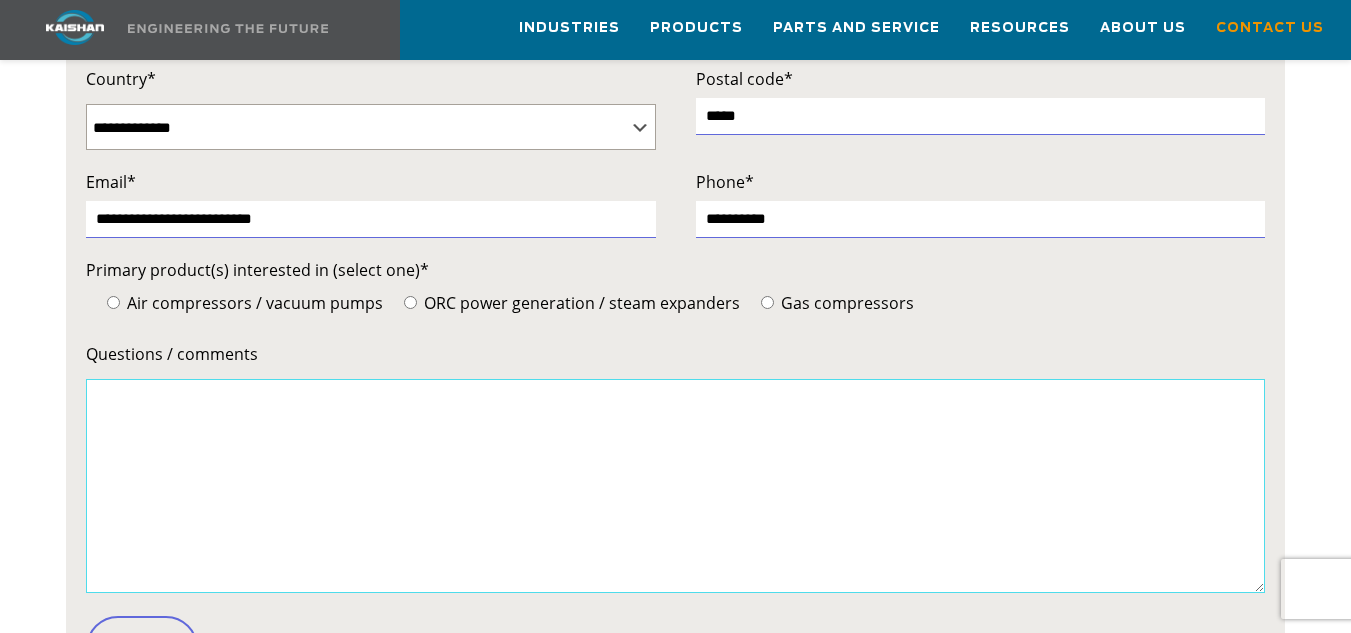 click on "Questions / comments" at bounding box center [675, 486] 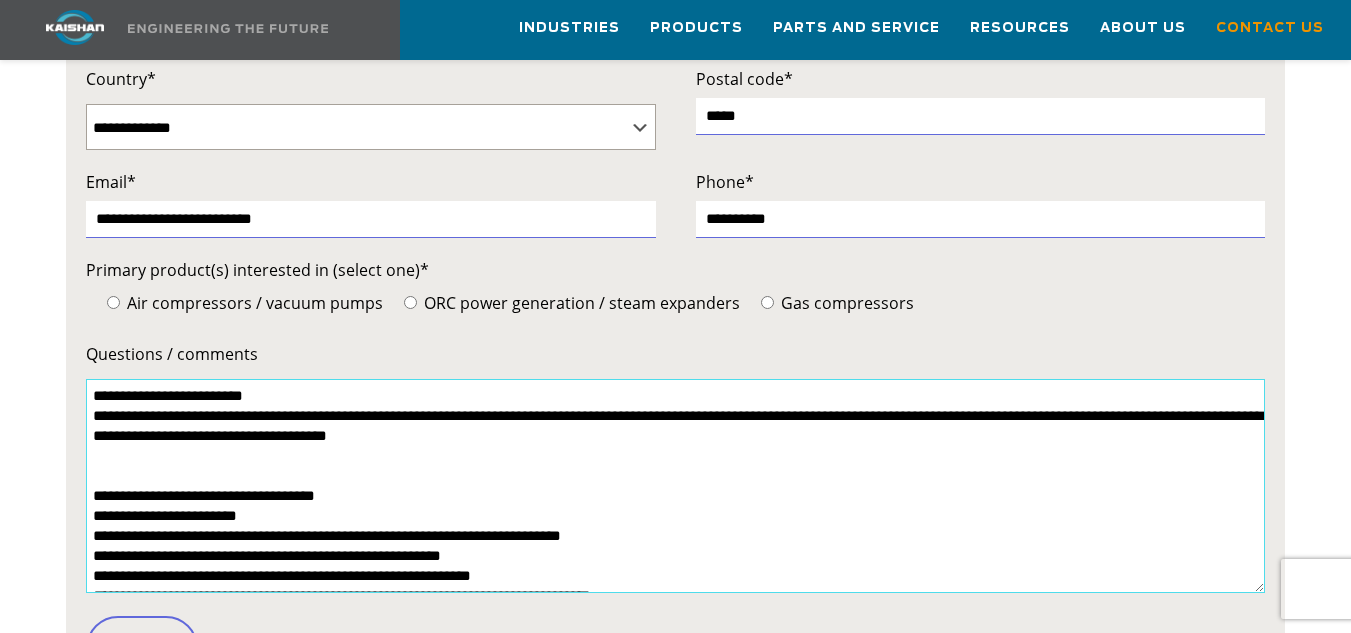scroll, scrollTop: 614, scrollLeft: 0, axis: vertical 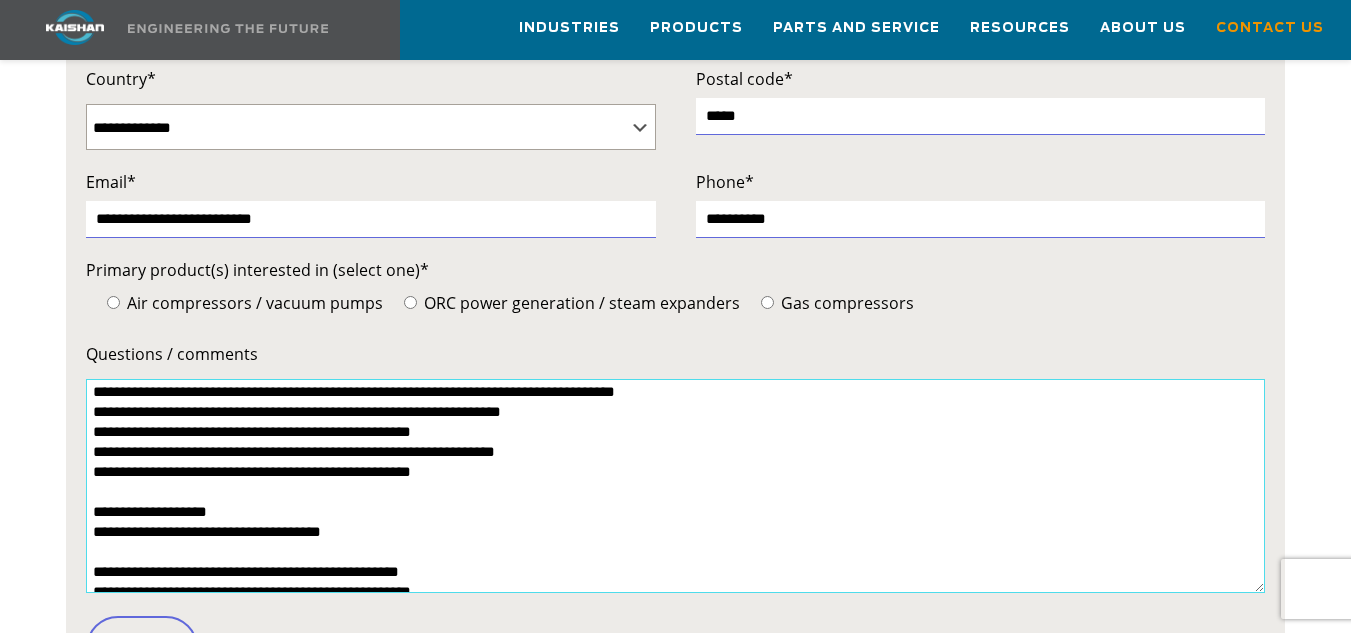 drag, startPoint x: 1239, startPoint y: 371, endPoint x: 1228, endPoint y: 310, distance: 61.983868 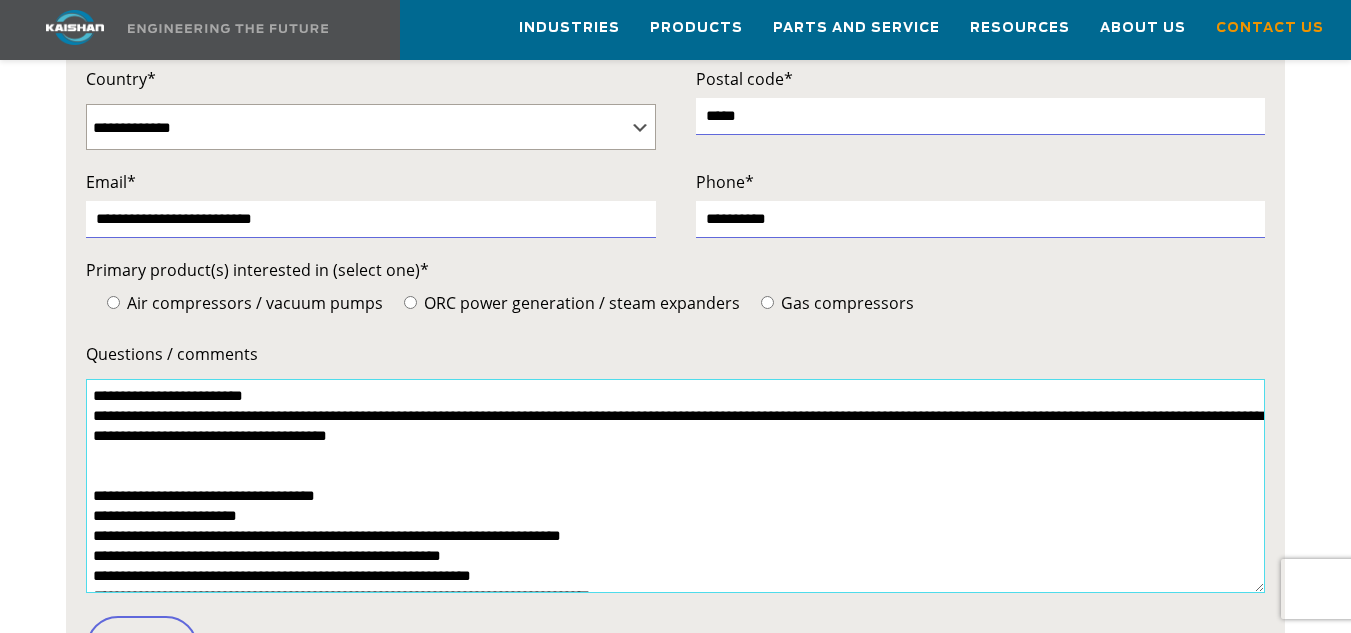 click on "Questions / comments" at bounding box center [675, 486] 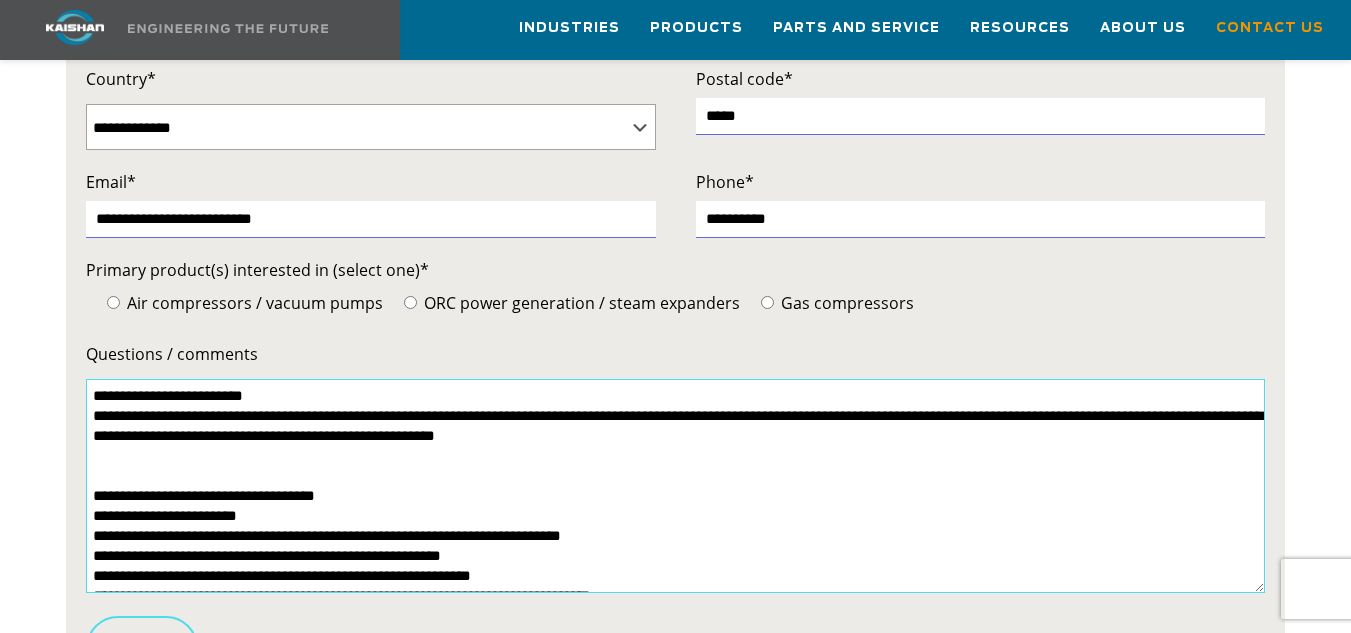 type on "**********" 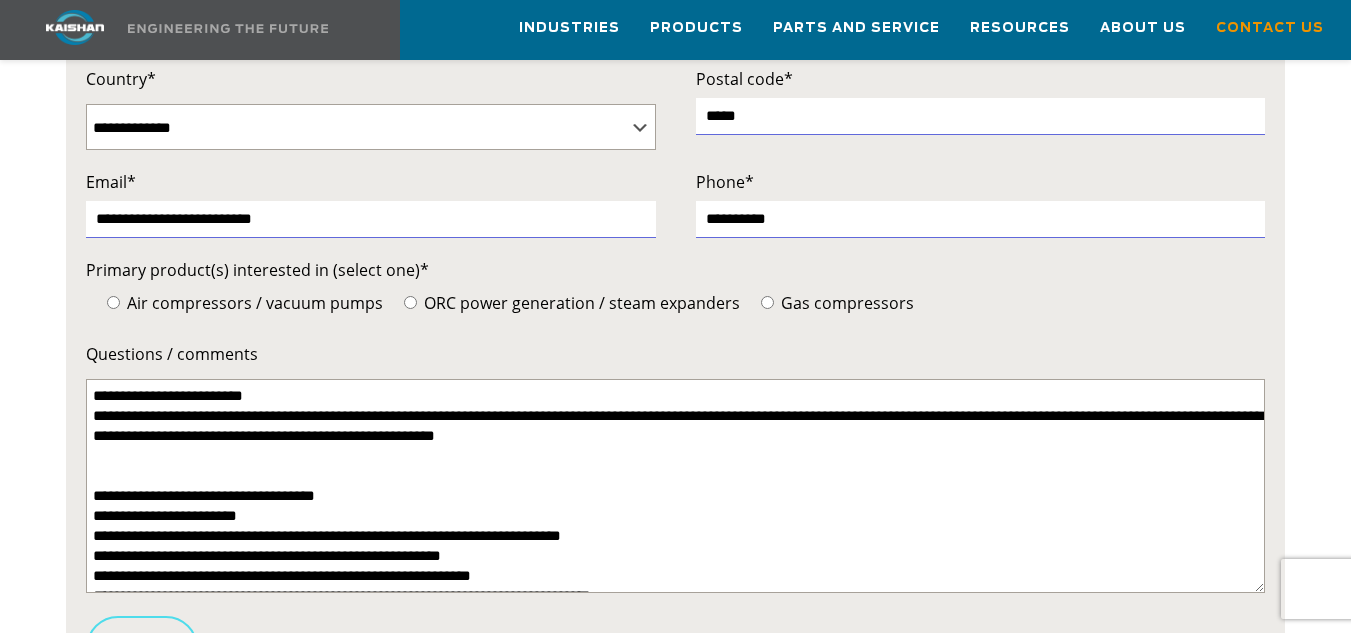 click on "******" at bounding box center [142, 648] 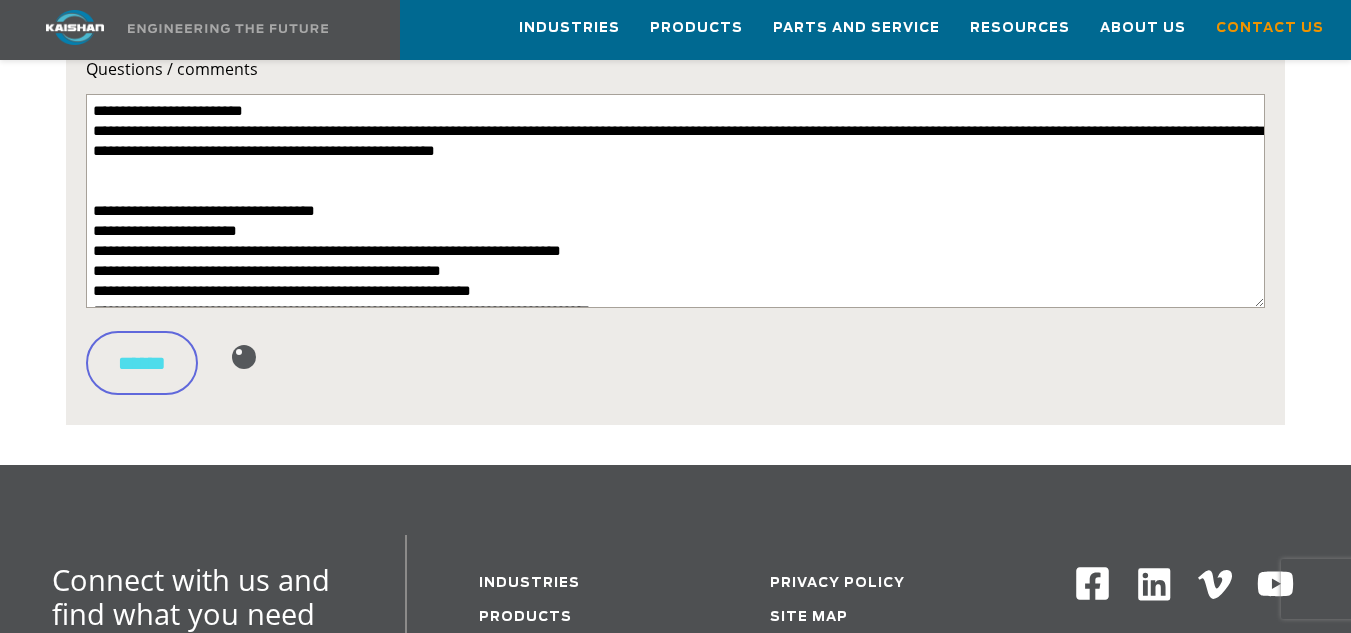 scroll, scrollTop: 954, scrollLeft: 0, axis: vertical 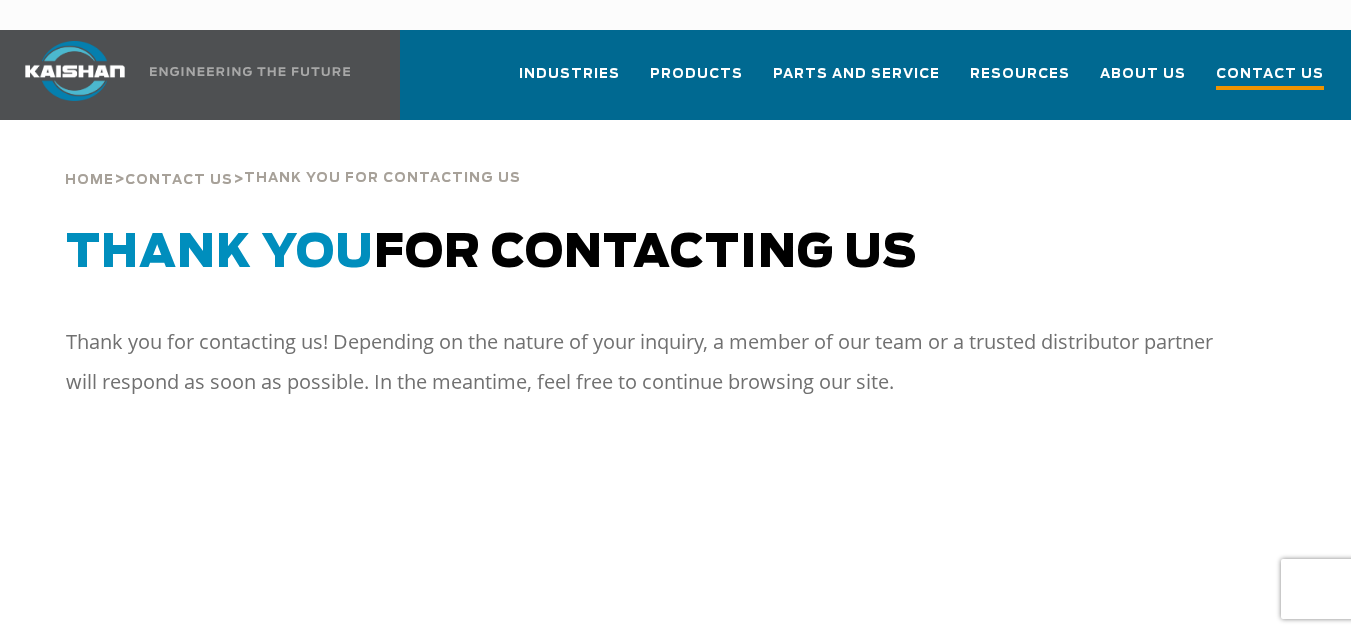 click on "Contact Us" at bounding box center [1270, 76] 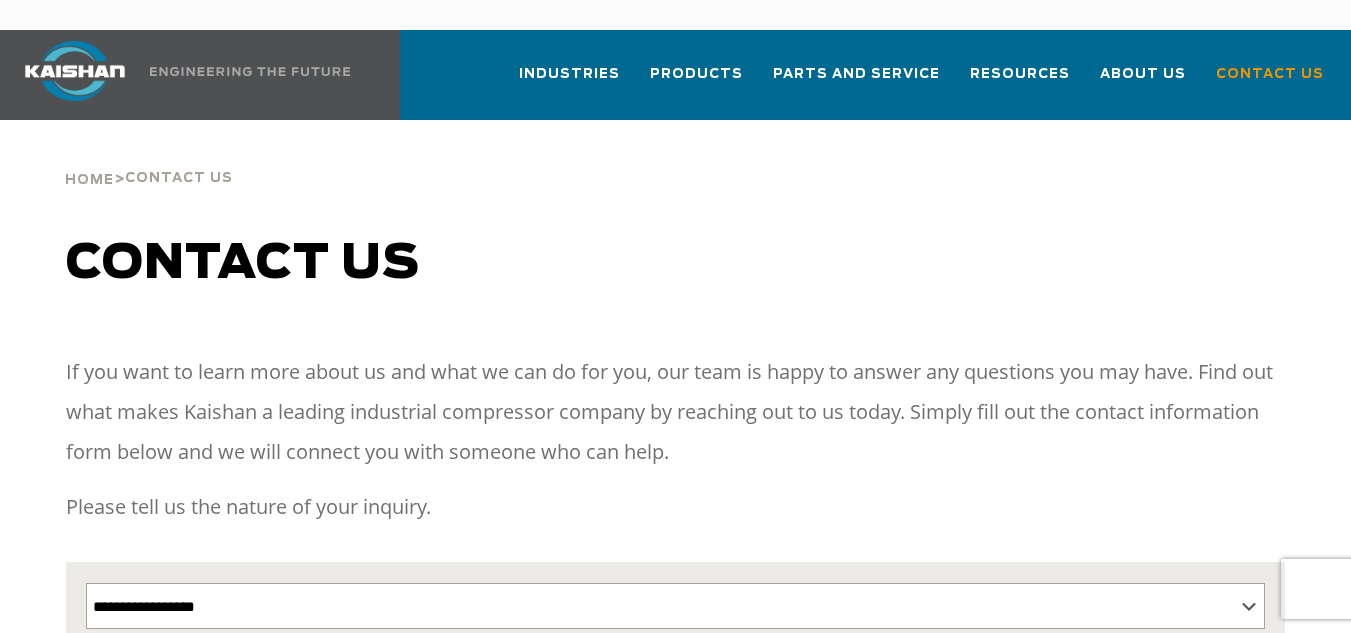 scroll, scrollTop: 0, scrollLeft: 0, axis: both 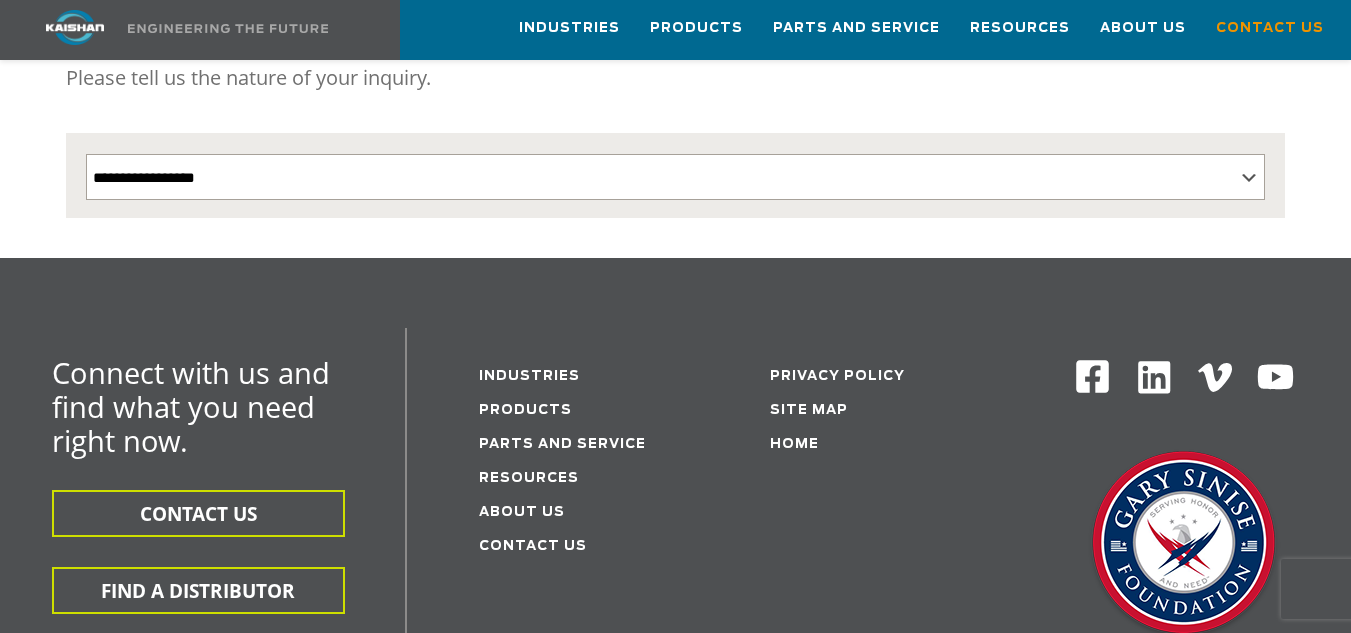 drag, startPoint x: 1365, startPoint y: 196, endPoint x: 1339, endPoint y: 364, distance: 170 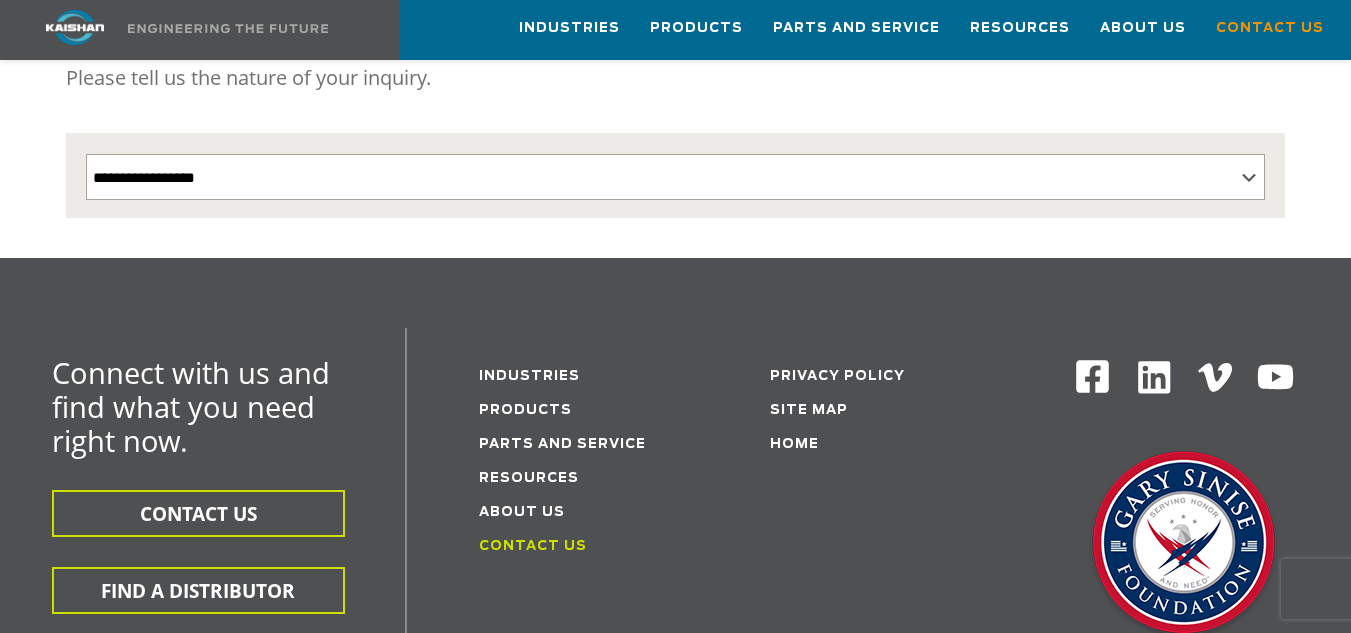 click on "Contact Us" at bounding box center [533, 546] 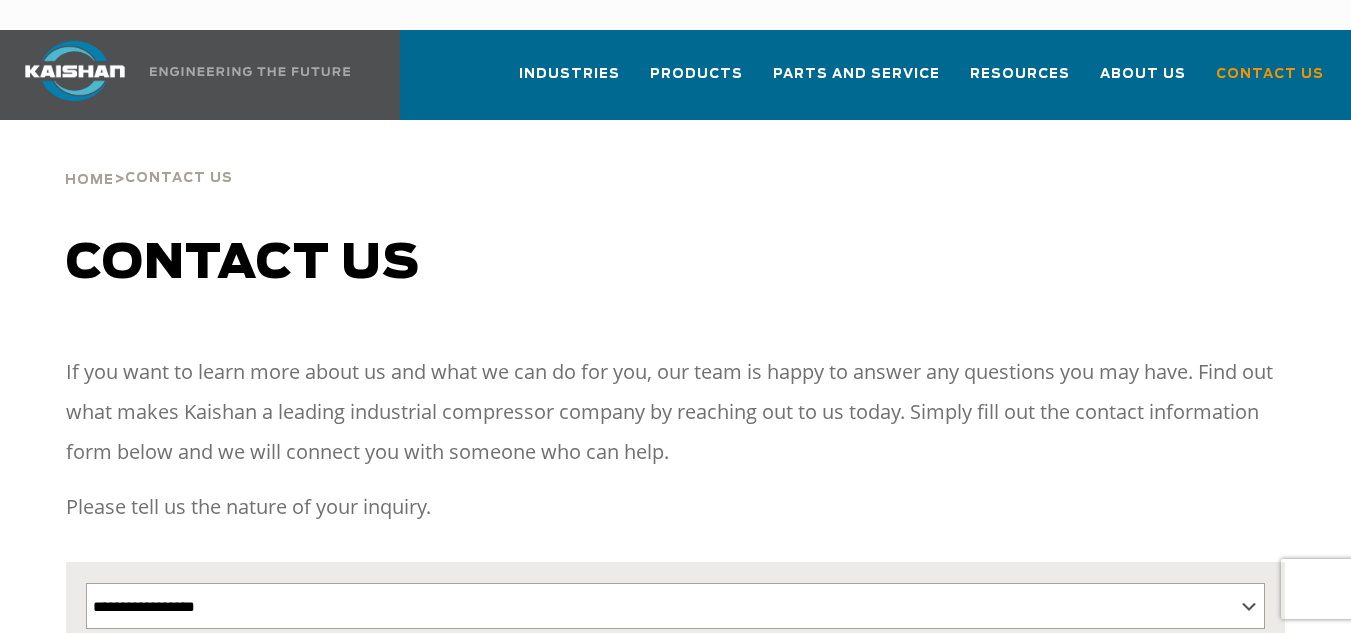 scroll, scrollTop: 0, scrollLeft: 0, axis: both 